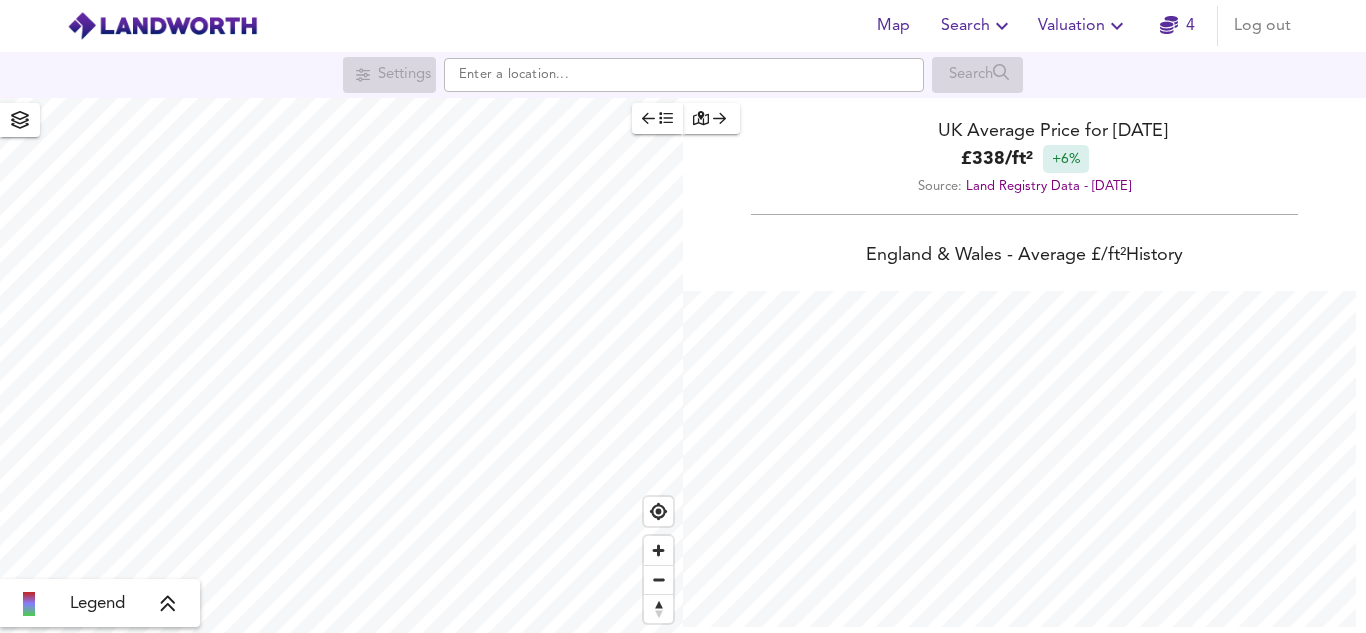 scroll, scrollTop: 0, scrollLeft: 0, axis: both 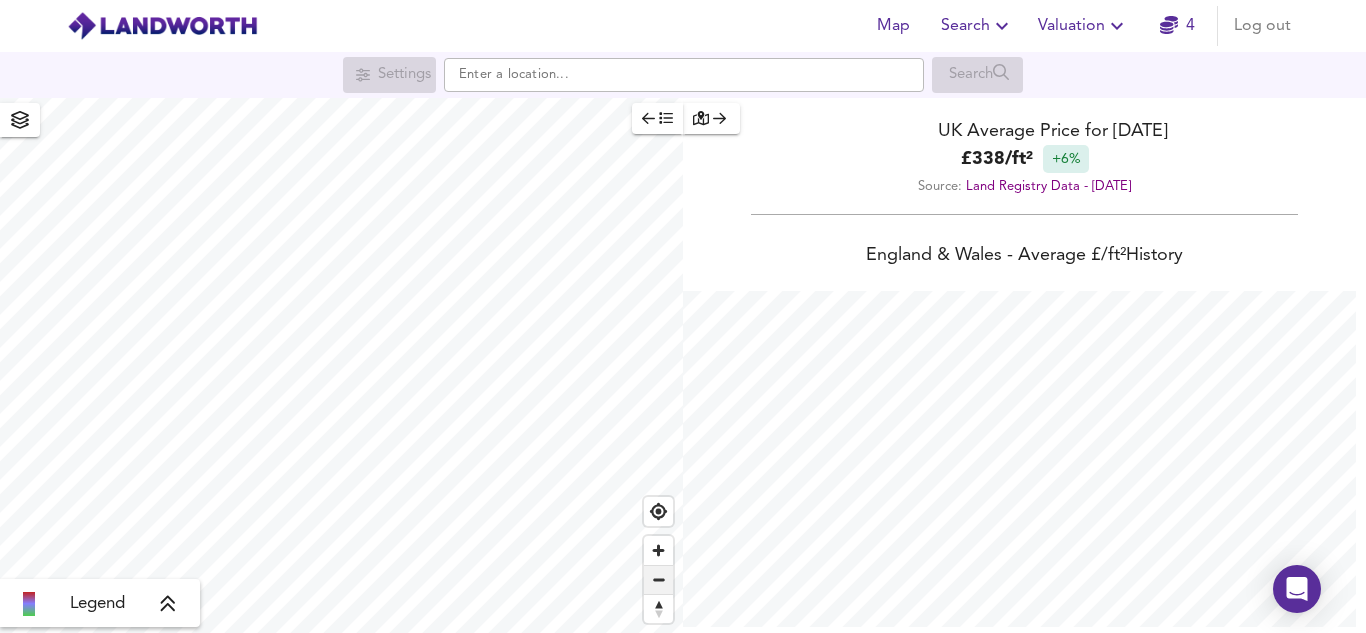 click at bounding box center [341, 365] 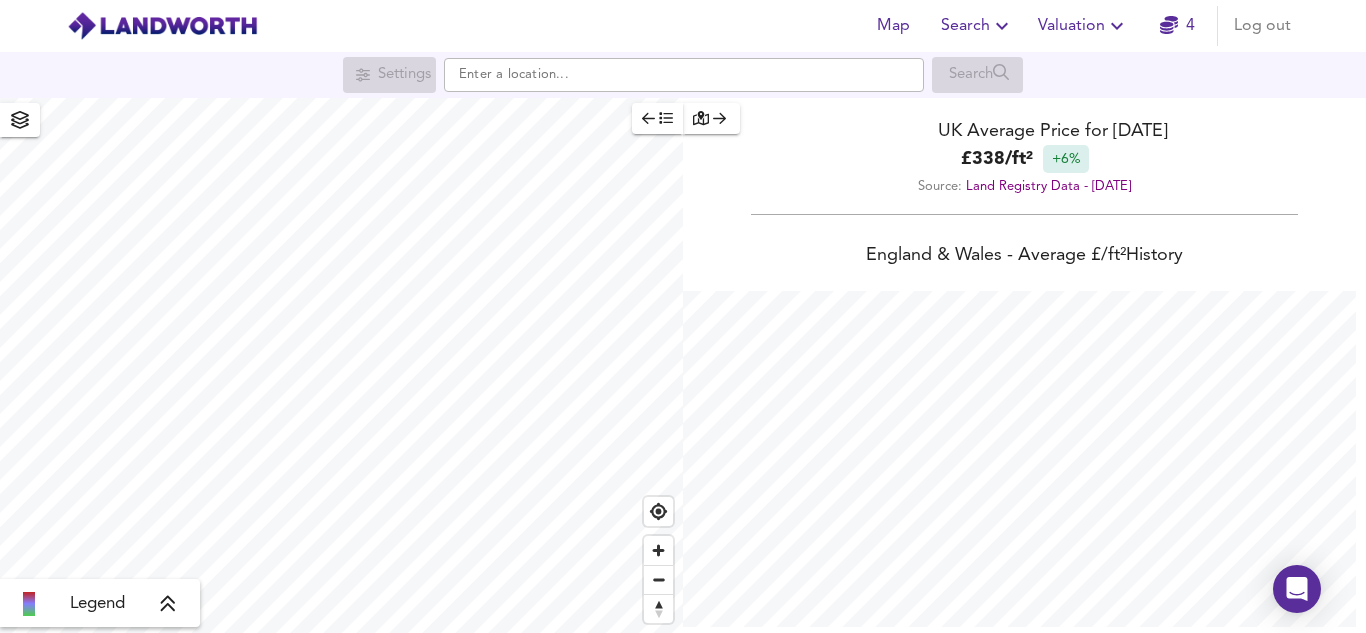 click on "Map Search Valuation    4 Log out        Settings            Search            Legend       UK Average Price   for [DATE] £ 338 / ft²      +6% Source:   Land Registry Data - [DATE] [GEOGRAPHIC_DATA] & [GEOGRAPHIC_DATA] - Average £/ ft²  History [GEOGRAPHIC_DATA] & [GEOGRAPHIC_DATA] - Total Quarterly Sales History X Map Settings Basemap          Default hybrid Heatmap          Average Price landworth 3D   View Dynamic Heatmap   Off Show Postcodes Show Boroughs 2D 3D Find Me X Property Search Radius   ¼ mile 402 Sales Rentals Planning    Live Market Listings   Rightmove Off   On     Sold Property Prices   HM Land Registry Off   On     Room Rentals & Flatshares   SpareRoom   BETA Off   On     Planning Applications Local Authorities Off   On  Run Search   Please enable at least one data source to run a search" at bounding box center [683, 316] 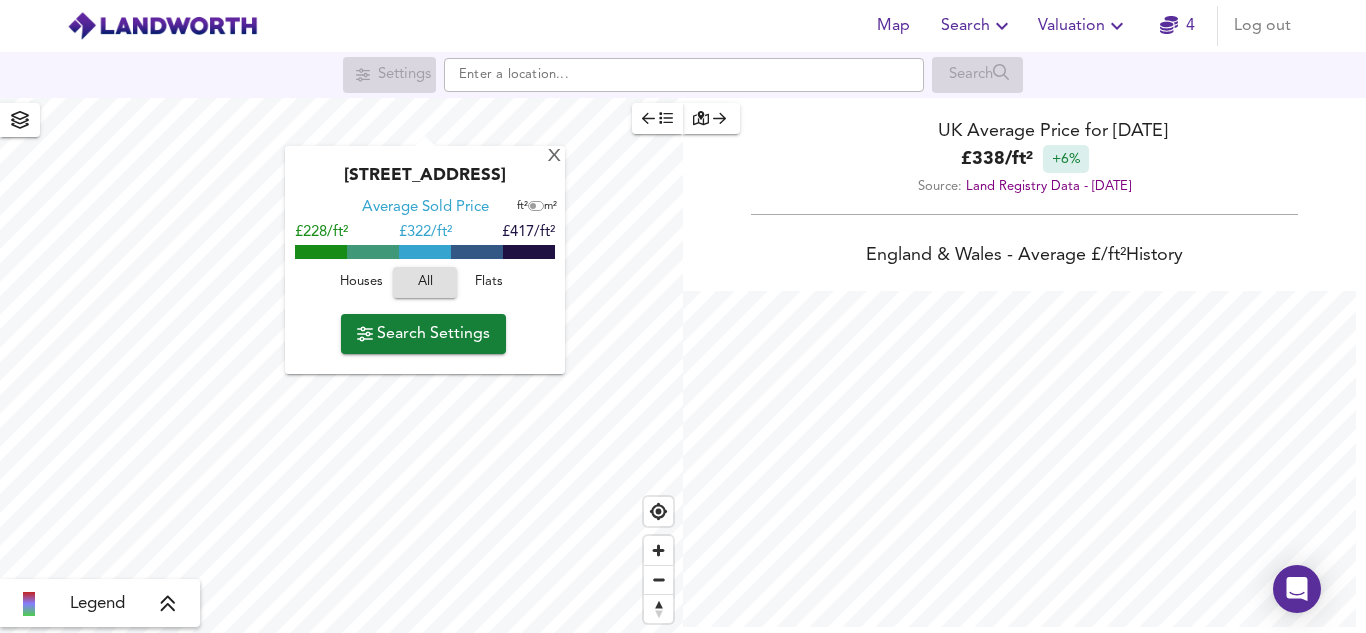 scroll, scrollTop: 633, scrollLeft: 1351, axis: both 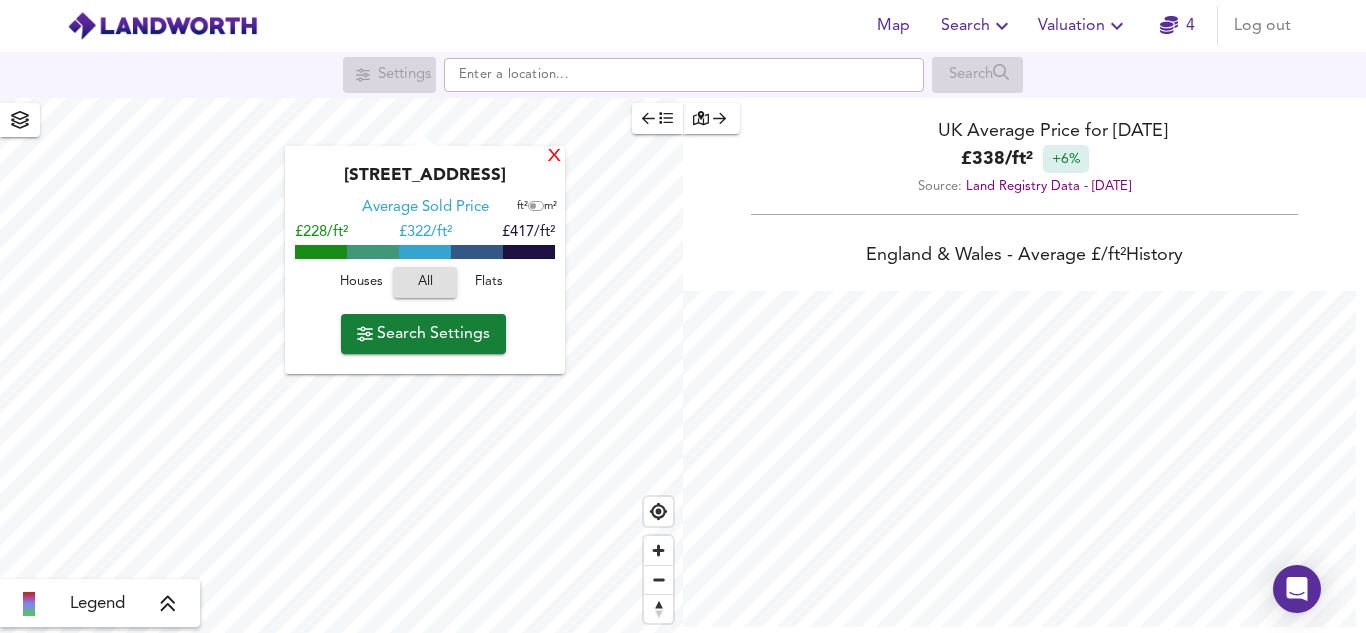 click on "X" at bounding box center (554, 157) 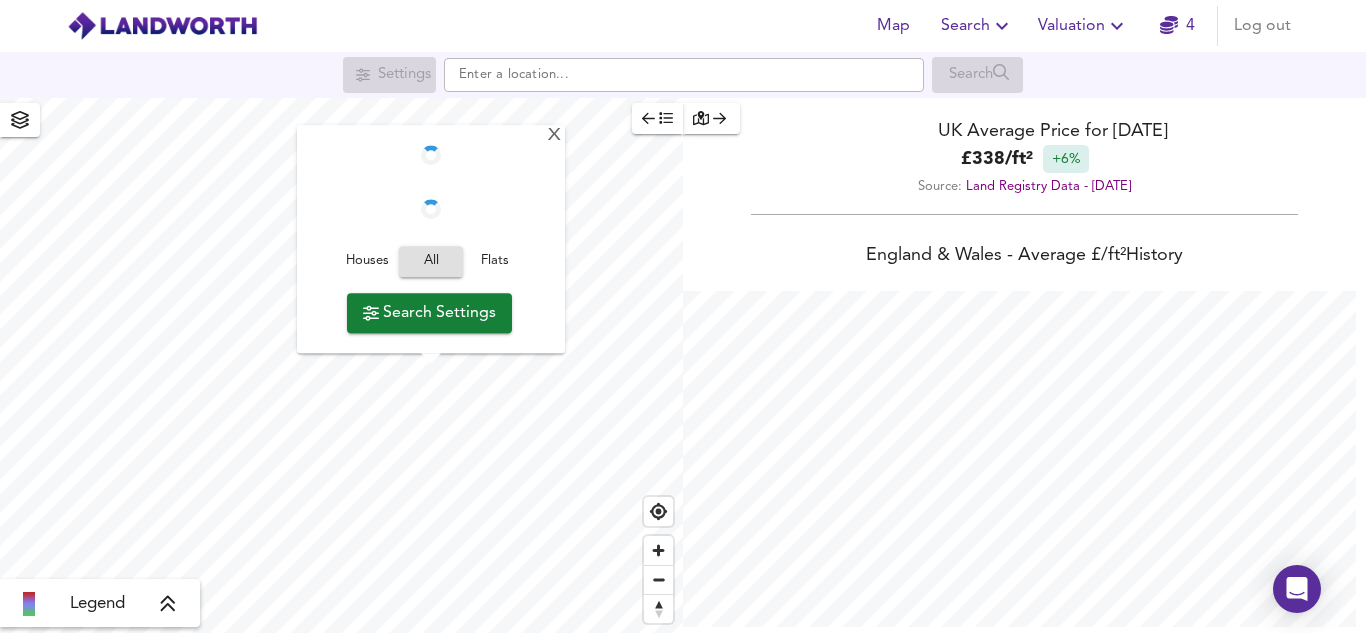 click on "Search Settings" at bounding box center (429, 313) 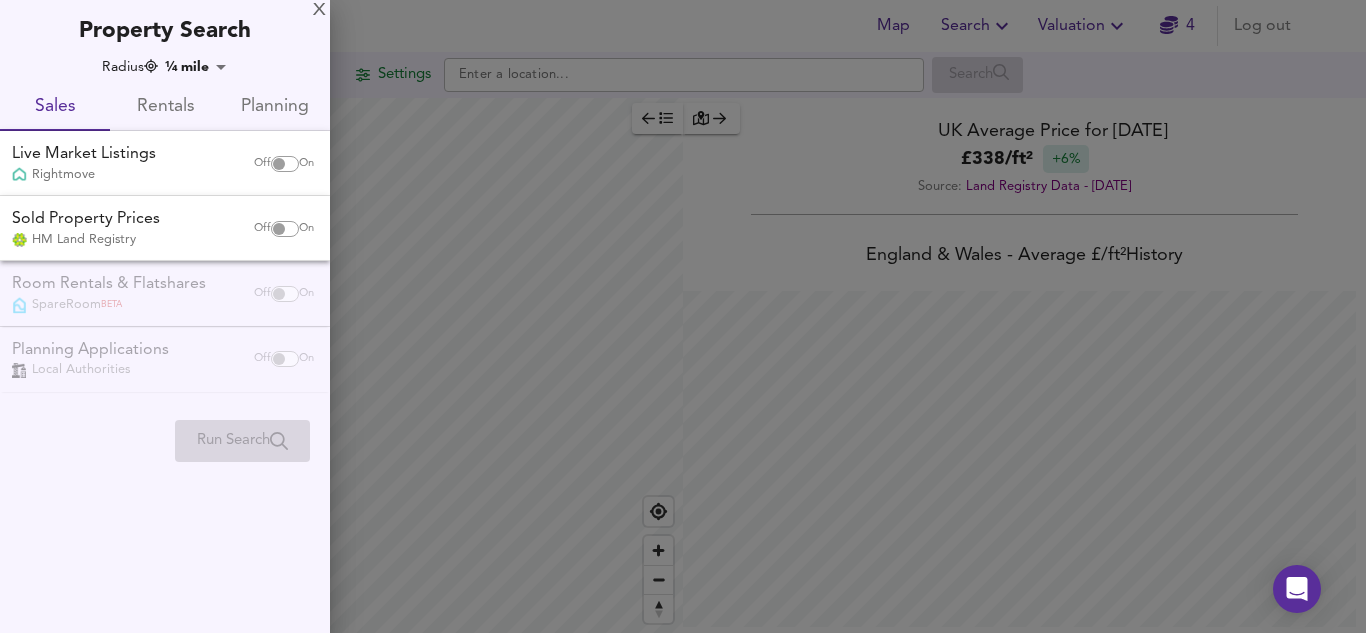 checkbox on "false" 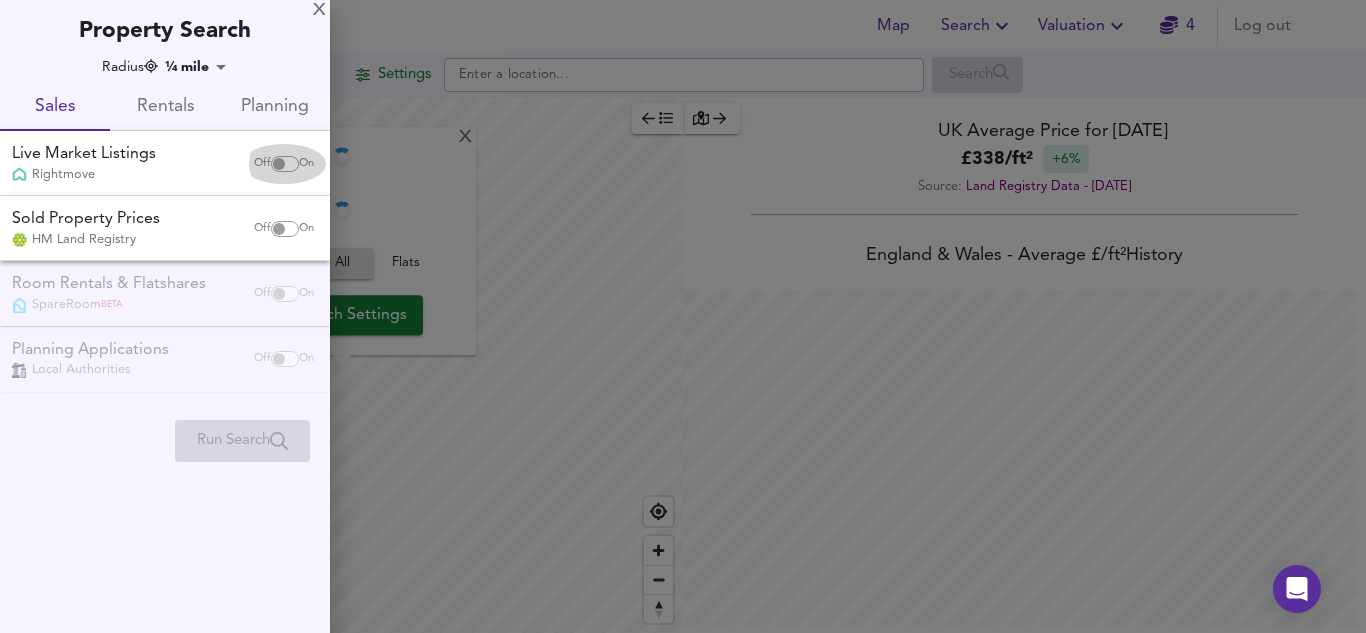 click on "Off   On" at bounding box center (284, 164) 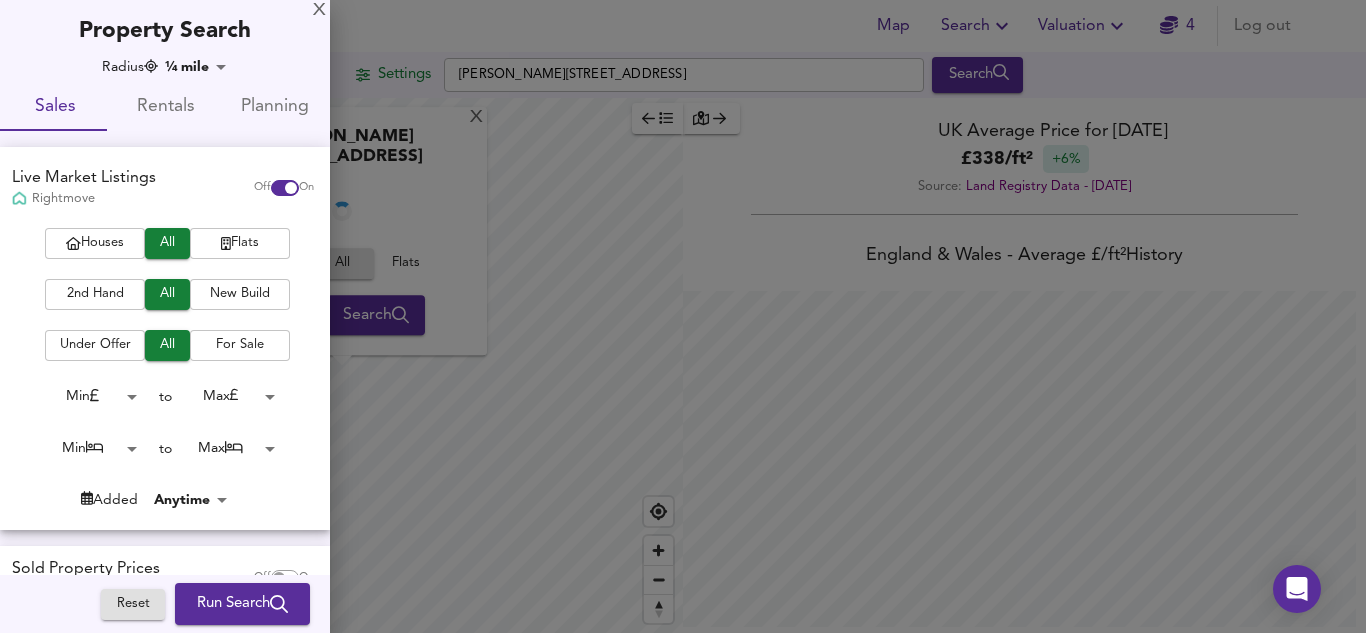 click on "Map Search Valuation    4 Log out        Settings     [PERSON_NAME][GEOGRAPHIC_DATA]        Search      [GEOGRAPHIC_DATA][PERSON_NAME] 0RP Houses All Flats     Search         Legend       UK Average Price   for [DATE] £ 338 / ft²      +6% Source:   Land Registry Data - [DATE] [GEOGRAPHIC_DATA] & [GEOGRAPHIC_DATA] - Average £/ ft²  History [GEOGRAPHIC_DATA] & [GEOGRAPHIC_DATA] - Total Quarterly Sales History X Map Settings Basemap          Default hybrid Heatmap          Average Price landworth 2D   View Dynamic Heatmap   On Show Postcodes Show Boroughs 2D 3D Find Me X Property Search Radius   ¼ mile 402 Sales Rentals Planning    Live Market Listings   Rightmove Off   On    Houses All   Flats 2nd Hand All New Build Under Offer All For Sale Min   0 to Max   200000000   Min   0 to Max   50   Added Anytime -1    Sold Property Prices   HM Land Registry Off   On     Room Rentals & Flatshares   SpareRoom   BETA Off   On     Planning Applications Local Authorities Off   On" at bounding box center (683, 316) 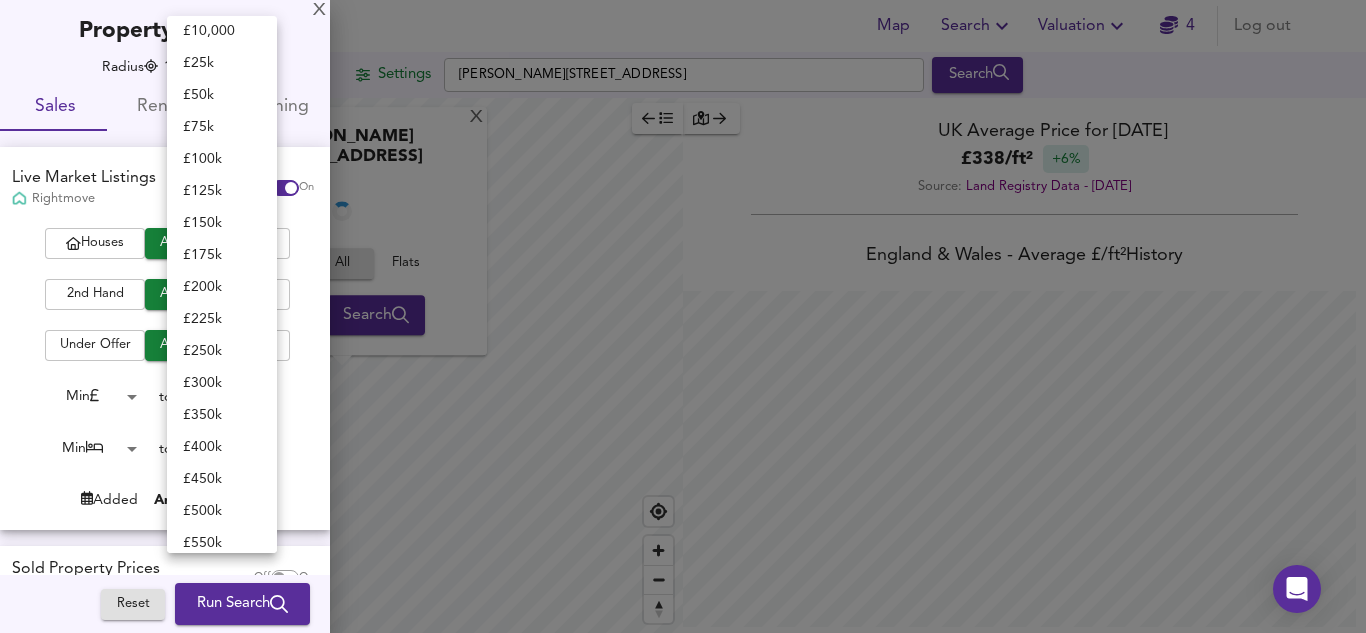 scroll, scrollTop: 0, scrollLeft: 0, axis: both 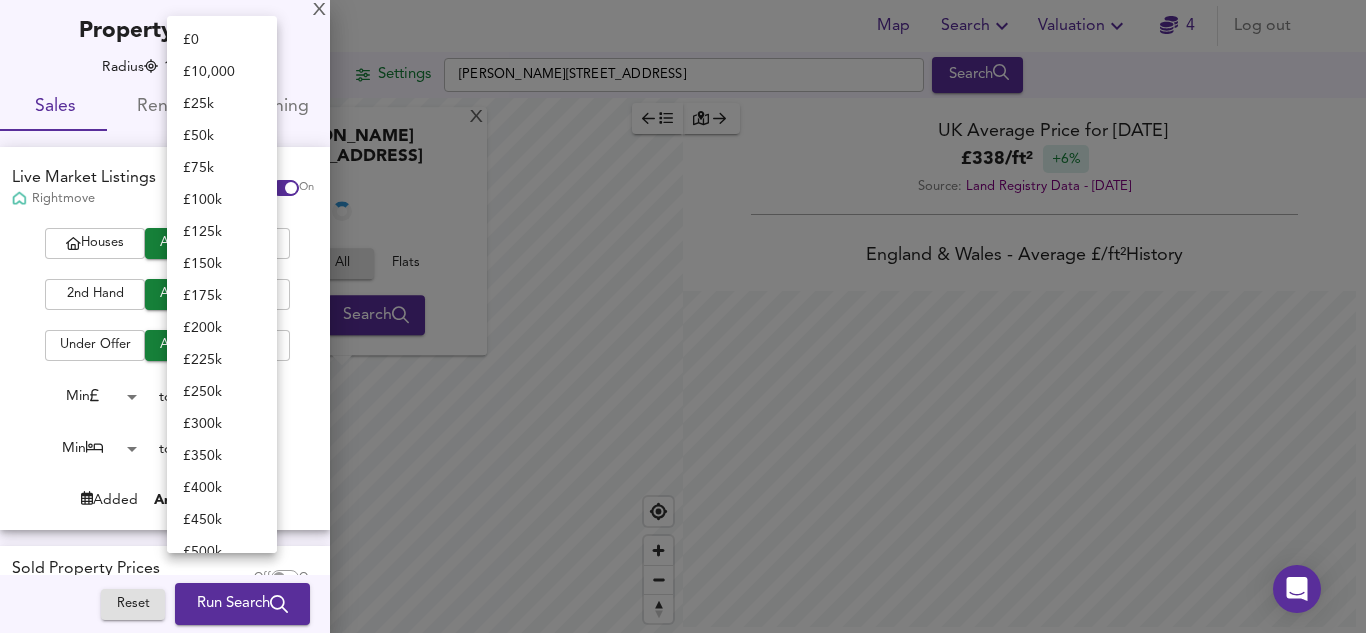 click at bounding box center [683, 316] 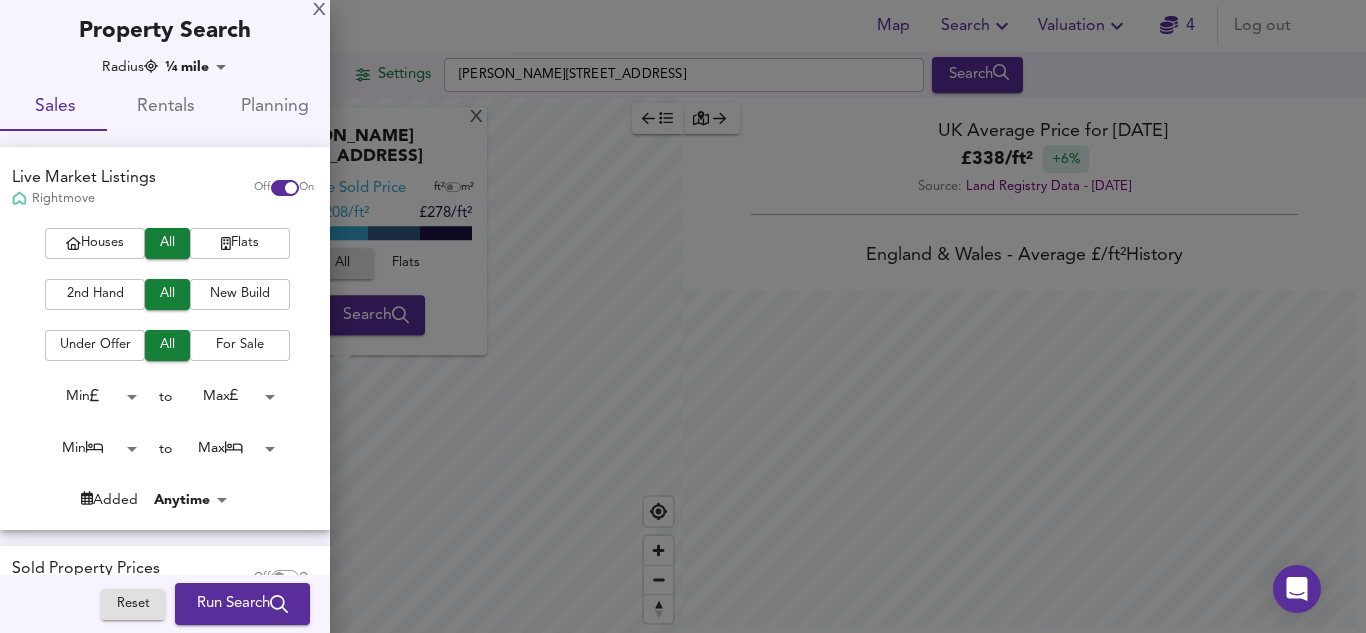 click on "Map Search Valuation    4 Log out        Settings     [PERSON_NAME][GEOGRAPHIC_DATA]        Search      [GEOGRAPHIC_DATA][PERSON_NAME] 0RP Average Sold Price ft²   m² £138/ft² £ 208/ft² £278/ft² Houses All Flats     Search         Legend       UK Average Price   for [DATE] £ 338 / ft²      +6% Source:   Land Registry Data - [DATE] [GEOGRAPHIC_DATA] & [GEOGRAPHIC_DATA] - Average £/ ft²  History [GEOGRAPHIC_DATA] & [GEOGRAPHIC_DATA] - Total Quarterly Sales History X Map Settings Basemap          Default hybrid Heatmap          Average Price landworth 2D   View Dynamic Heatmap   On Show Postcodes Show Boroughs 2D 3D Find Me X Property Search Radius   ¼ mile 402 Sales Rentals Planning    Live Market Listings   Rightmove Off   On    Houses All   Flats 2nd Hand All New Build Under Offer All For Sale Min   0 to Max   200000000   Min   0 to Max   50   Added Anytime -1    Sold Property Prices   HM Land Registry Off   On     Room Rentals & Flatshares   SpareRoom   BETA Off" at bounding box center (683, 316) 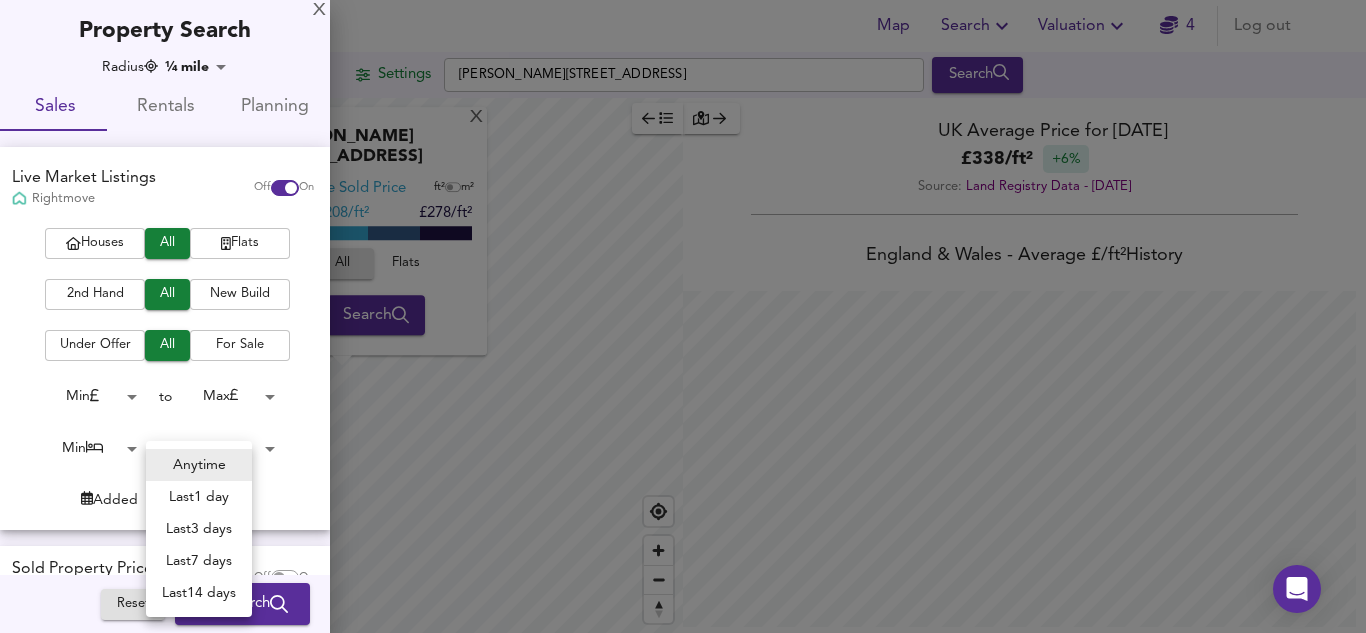 click at bounding box center (683, 316) 